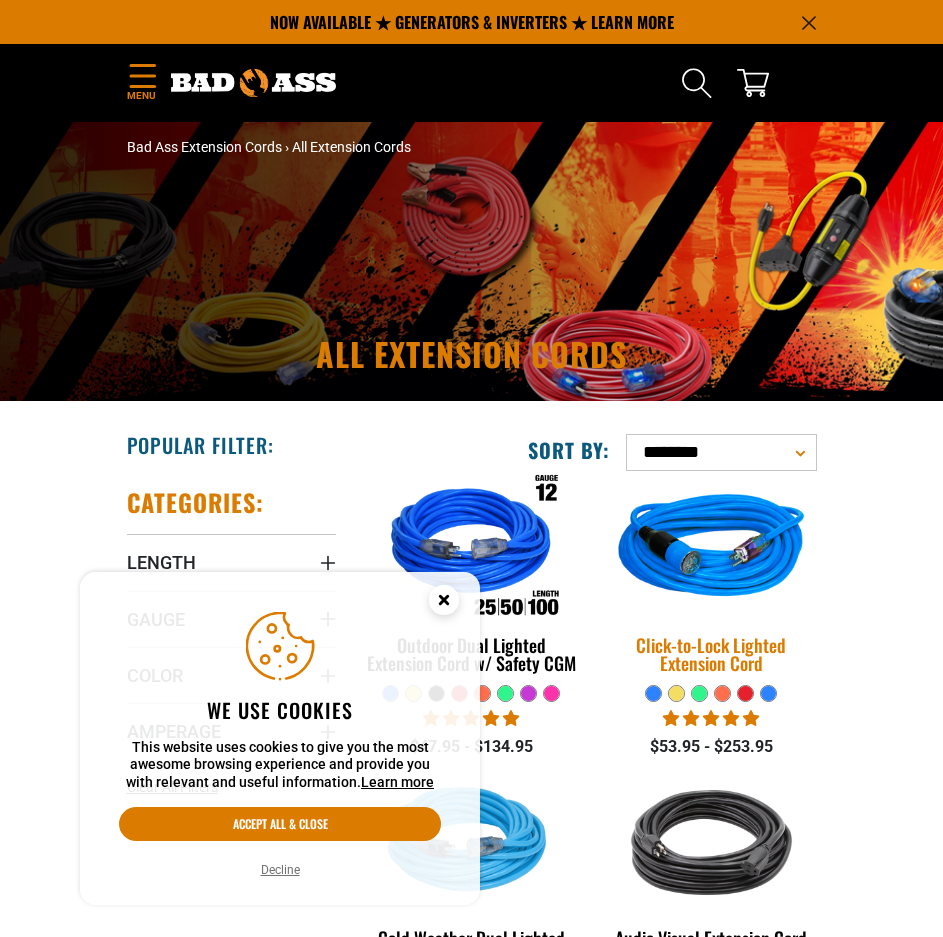 scroll, scrollTop: 0, scrollLeft: 0, axis: both 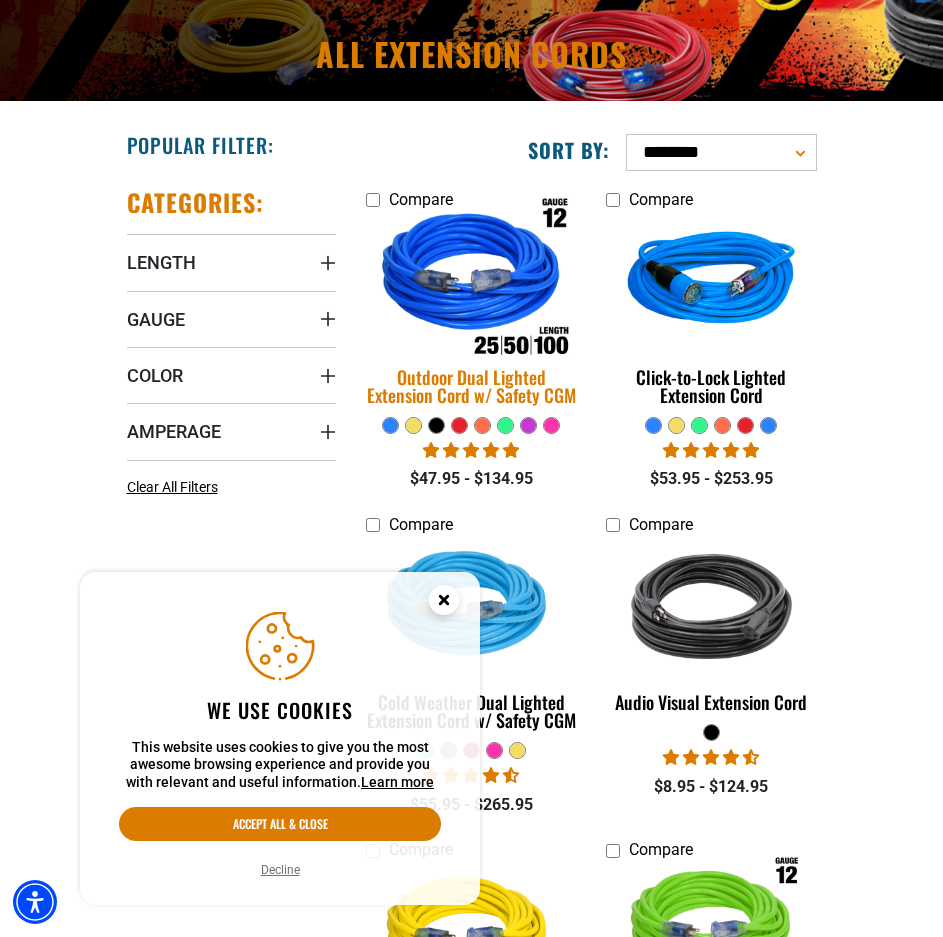 click at bounding box center (471, 281) 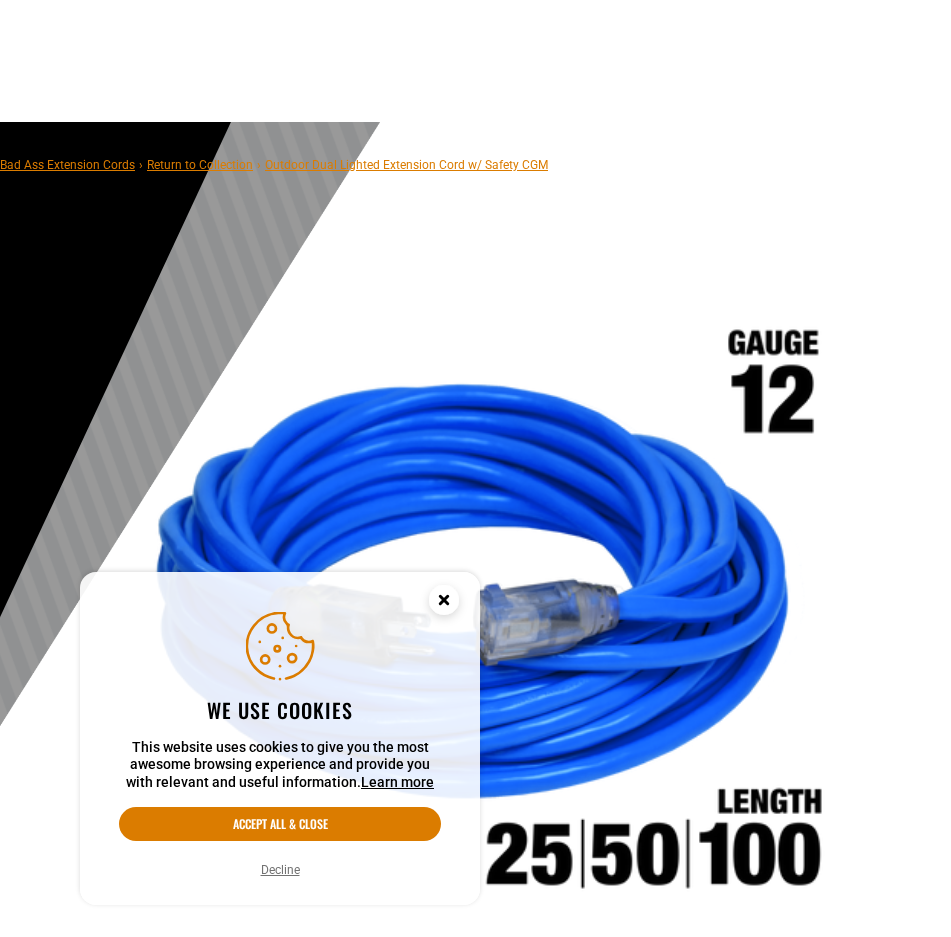 scroll, scrollTop: 400, scrollLeft: 0, axis: vertical 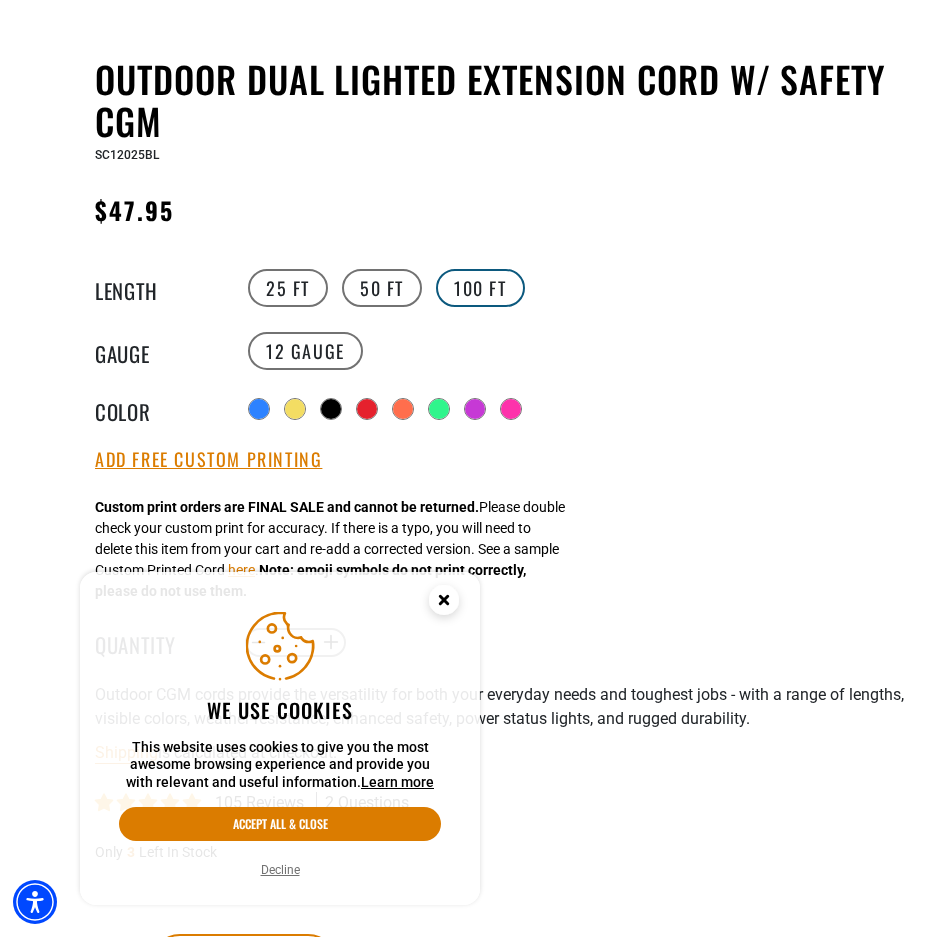 click on "100 FT" at bounding box center [480, 288] 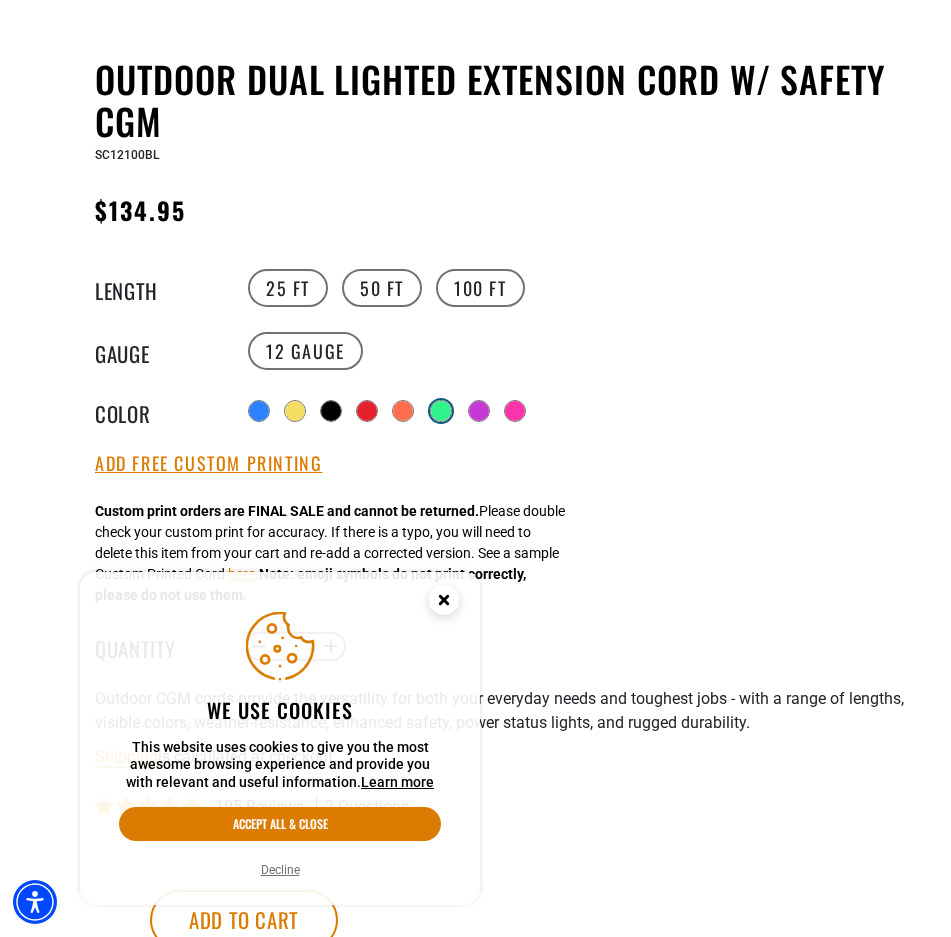 click at bounding box center [441, 411] 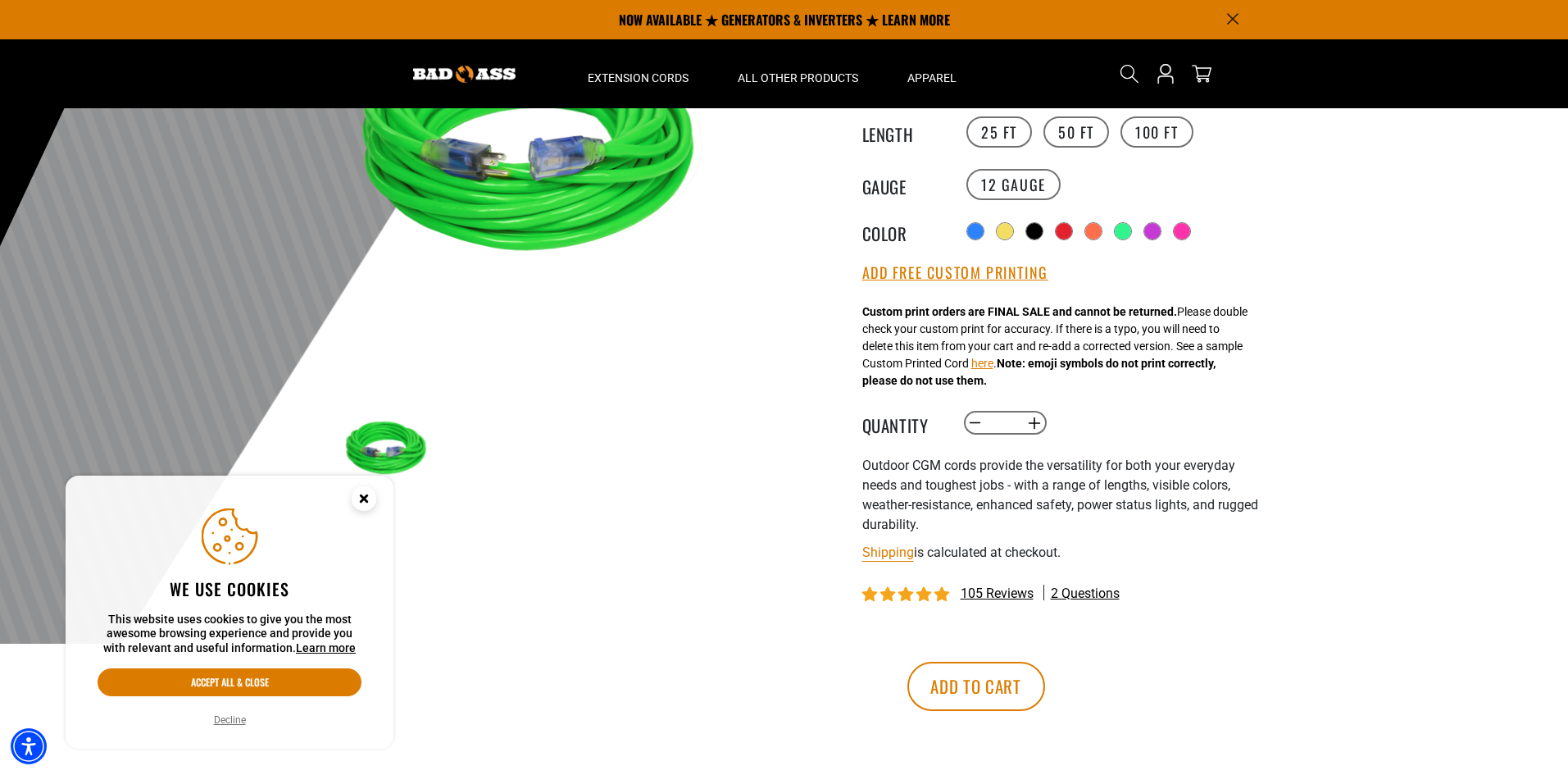 scroll, scrollTop: 267, scrollLeft: 0, axis: vertical 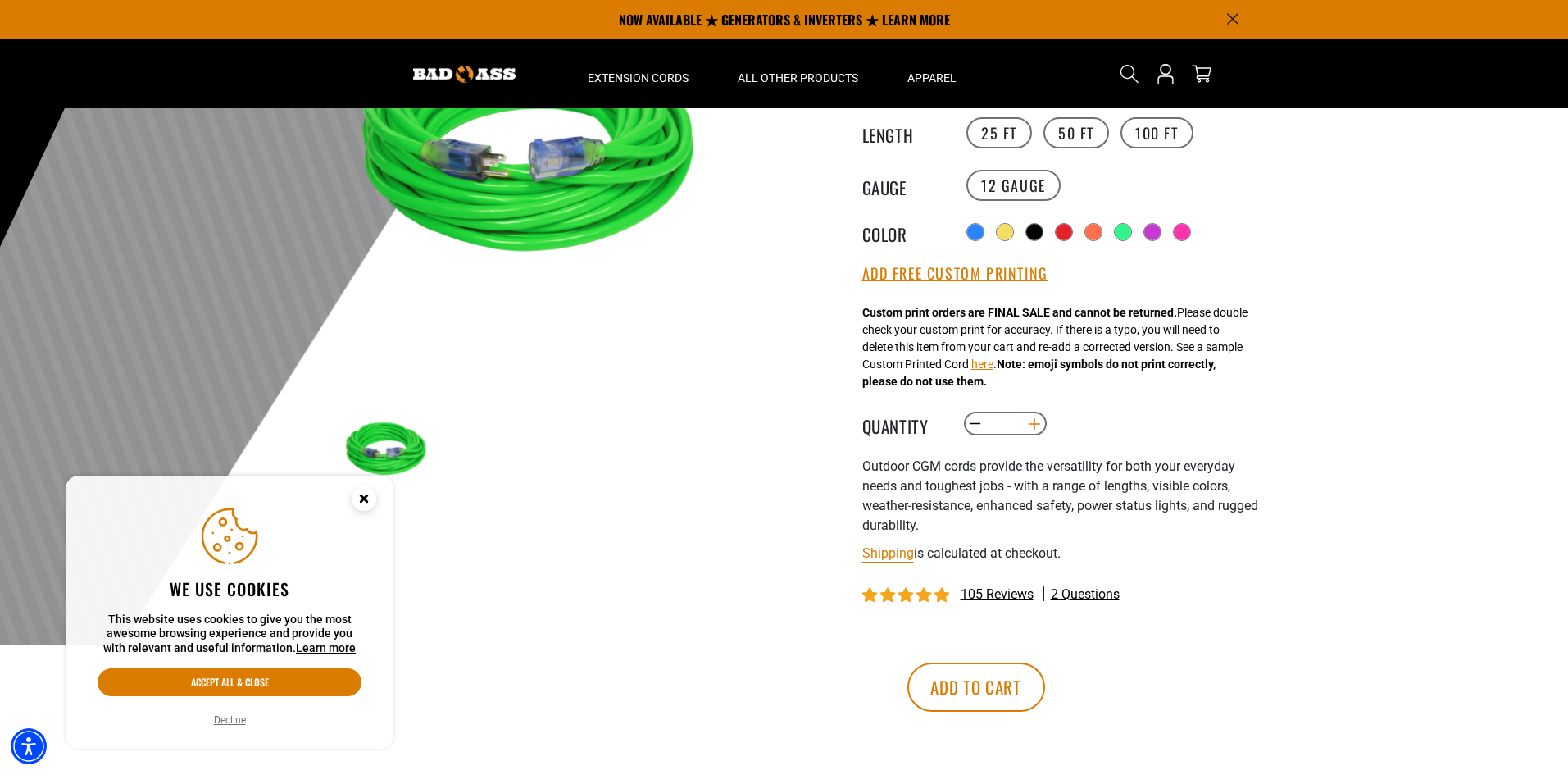 click on "Increase quantity for Outdoor Dual Lighted Extension Cord w/ Safety CGM" at bounding box center (1034, 424) 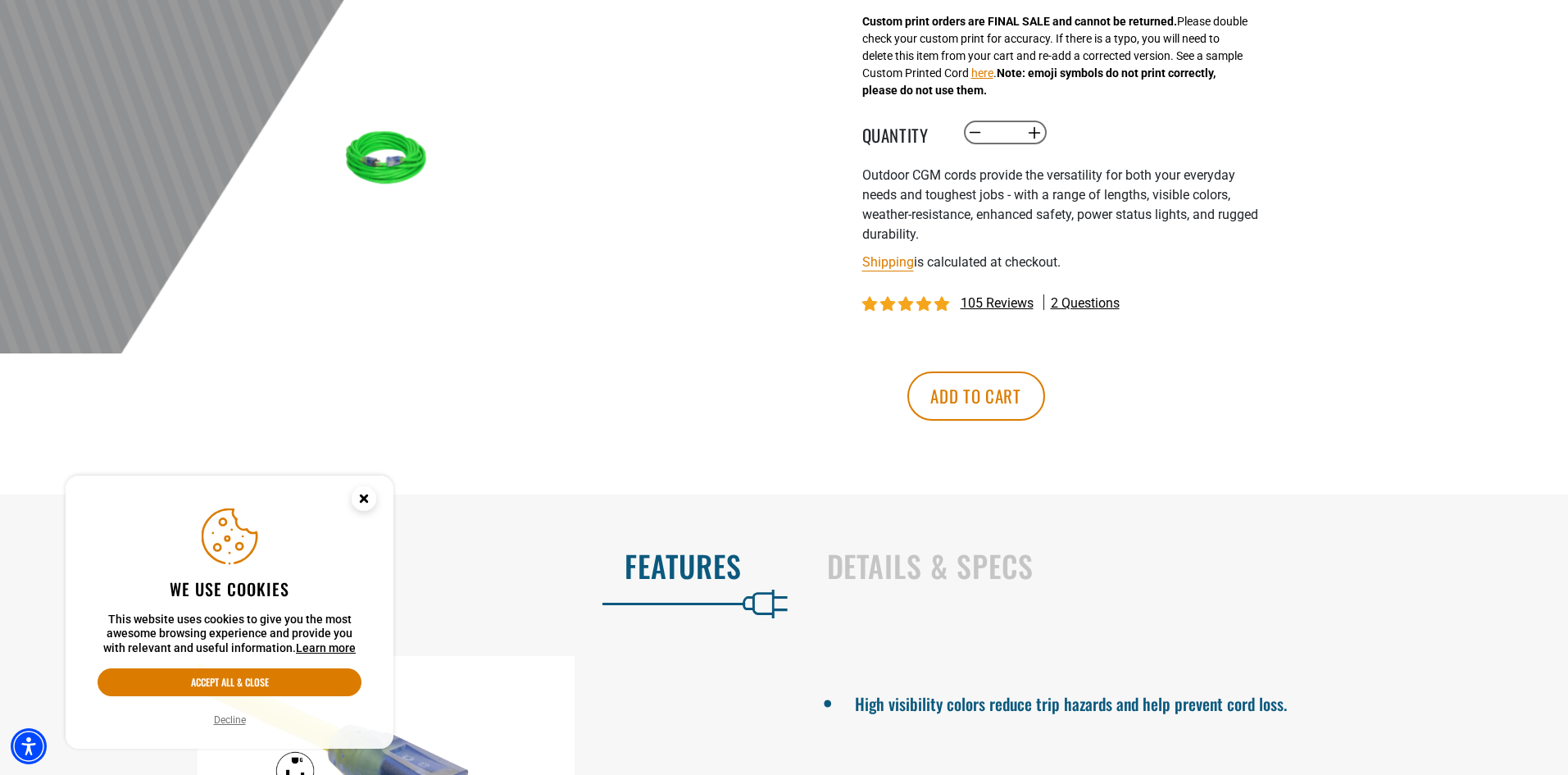 scroll, scrollTop: 595, scrollLeft: 0, axis: vertical 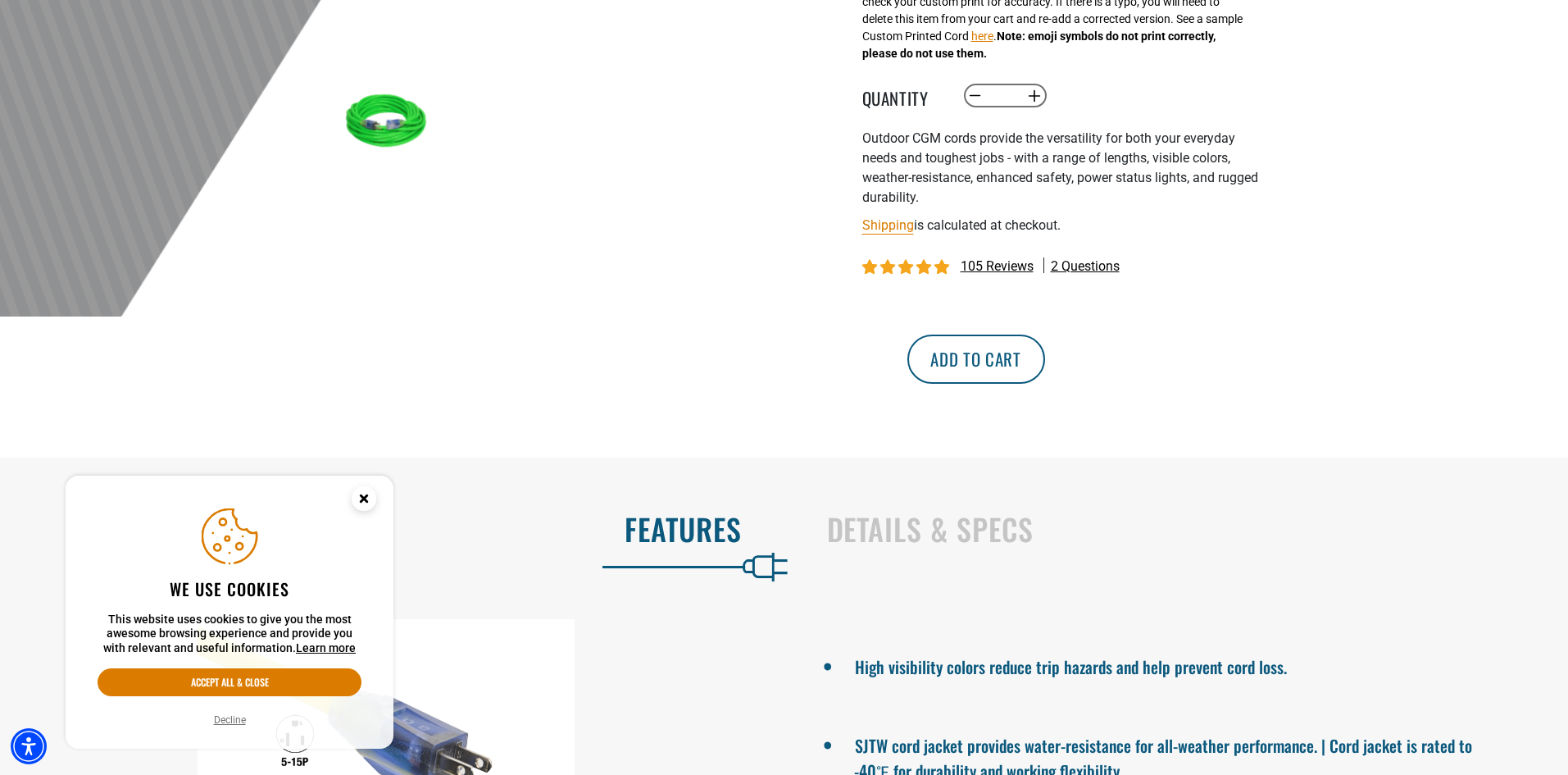 click on "Add to cart" at bounding box center [976, 359] 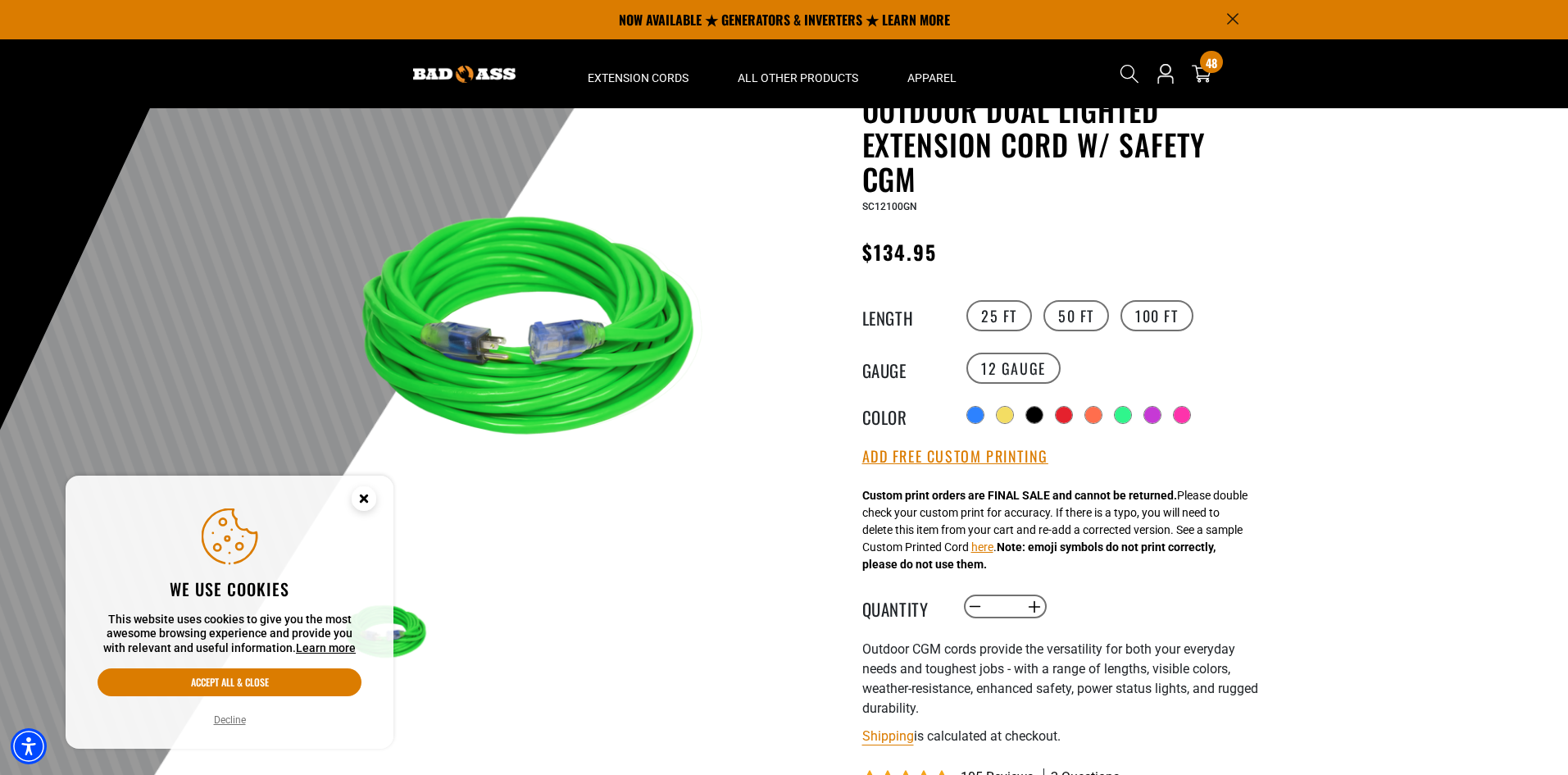 scroll, scrollTop: 0, scrollLeft: 0, axis: both 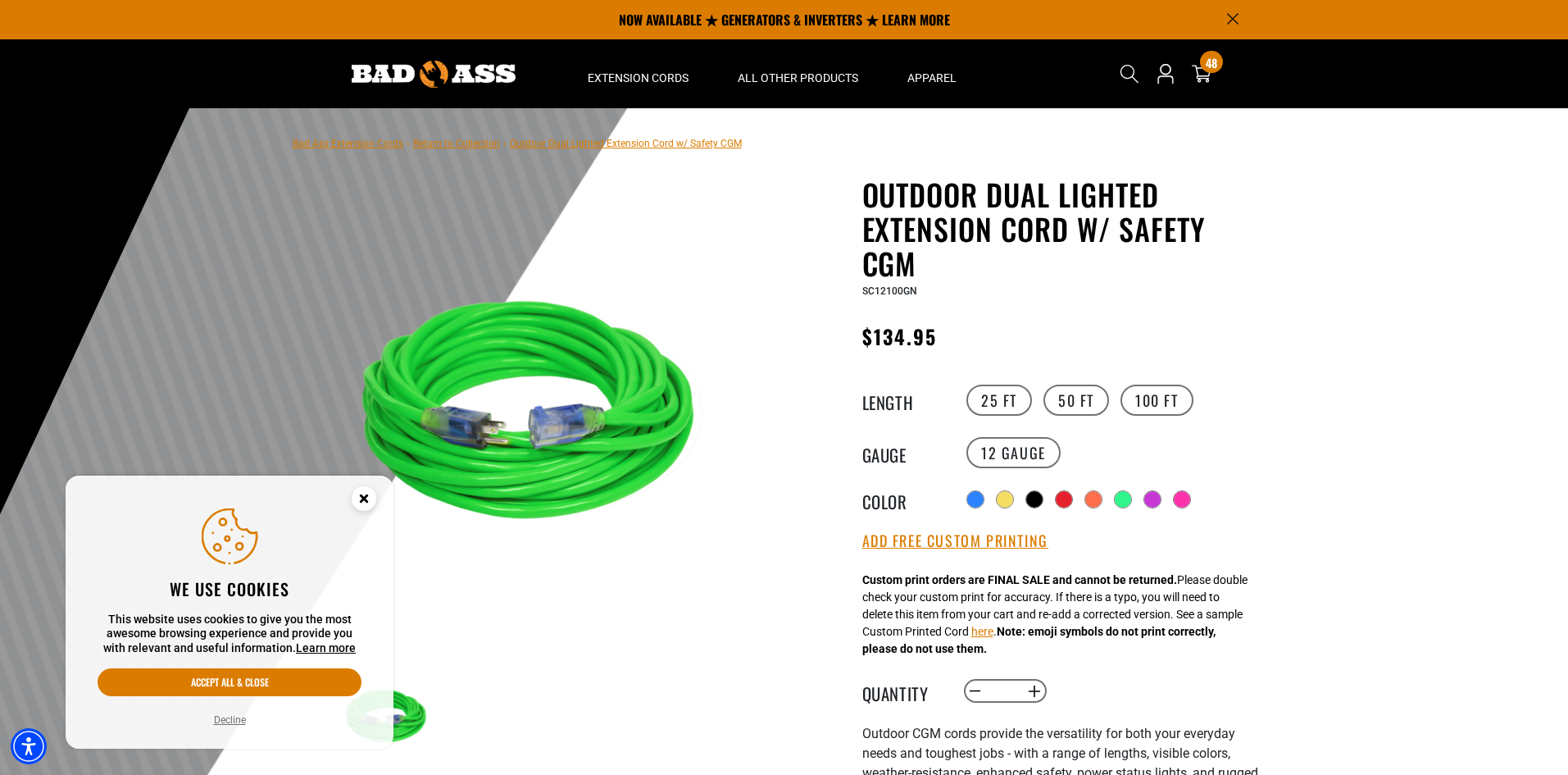 click on "Search
Cart 48 48 items
You're Only $ 0  away from free shipping!" at bounding box center [1173, 74] 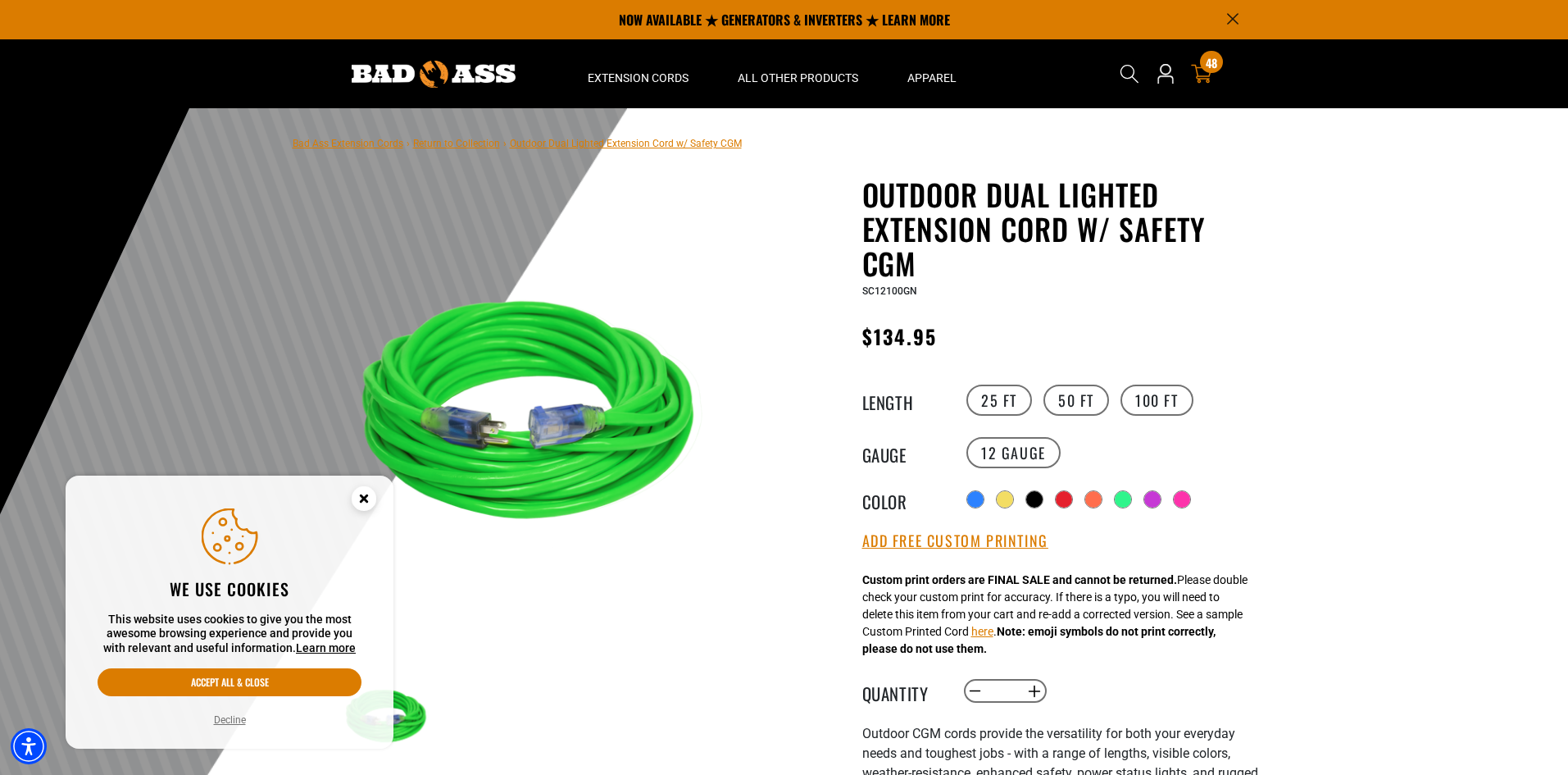 click on "48" at bounding box center [1211, 62] 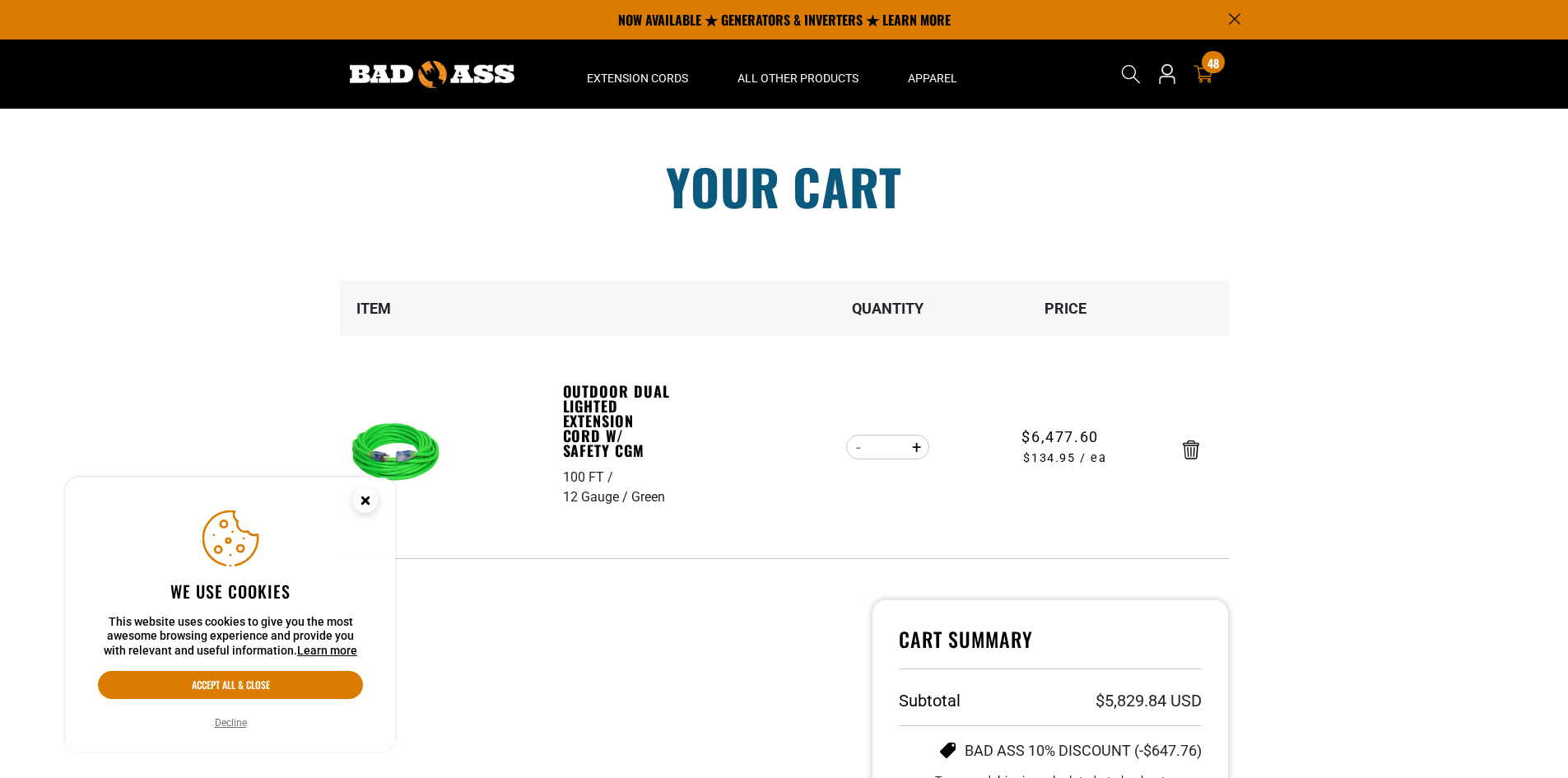 scroll, scrollTop: 0, scrollLeft: 0, axis: both 